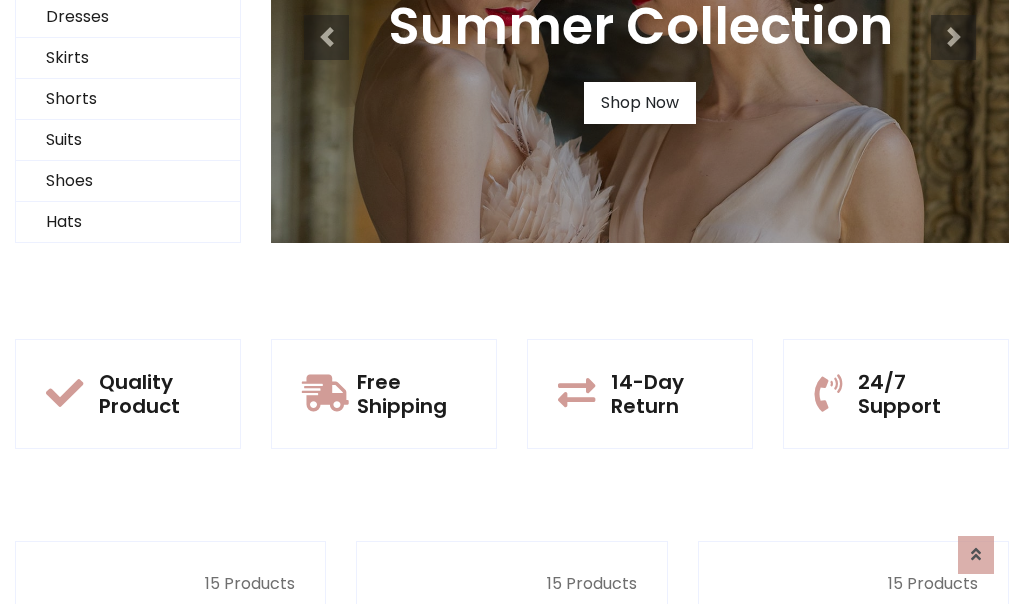 scroll, scrollTop: 0, scrollLeft: 0, axis: both 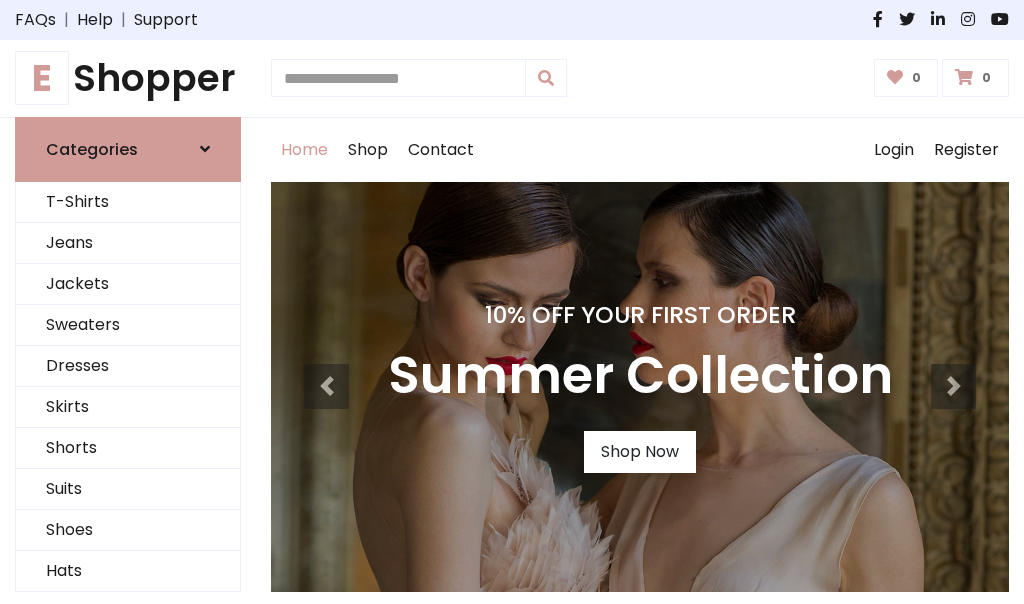 click on "10% Off Your First Order" at bounding box center [640, 315] 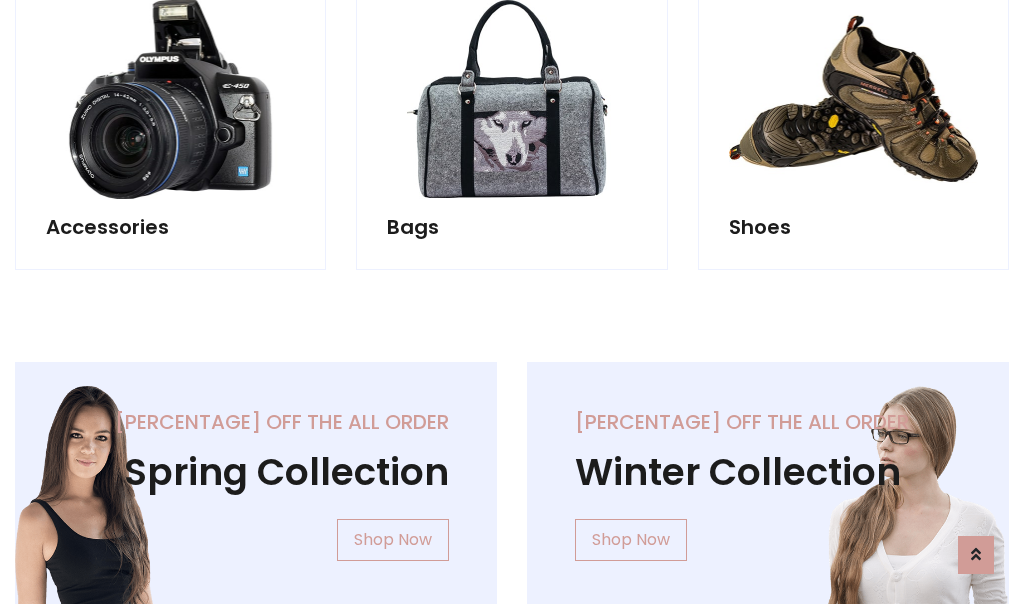 scroll, scrollTop: 4023, scrollLeft: 0, axis: vertical 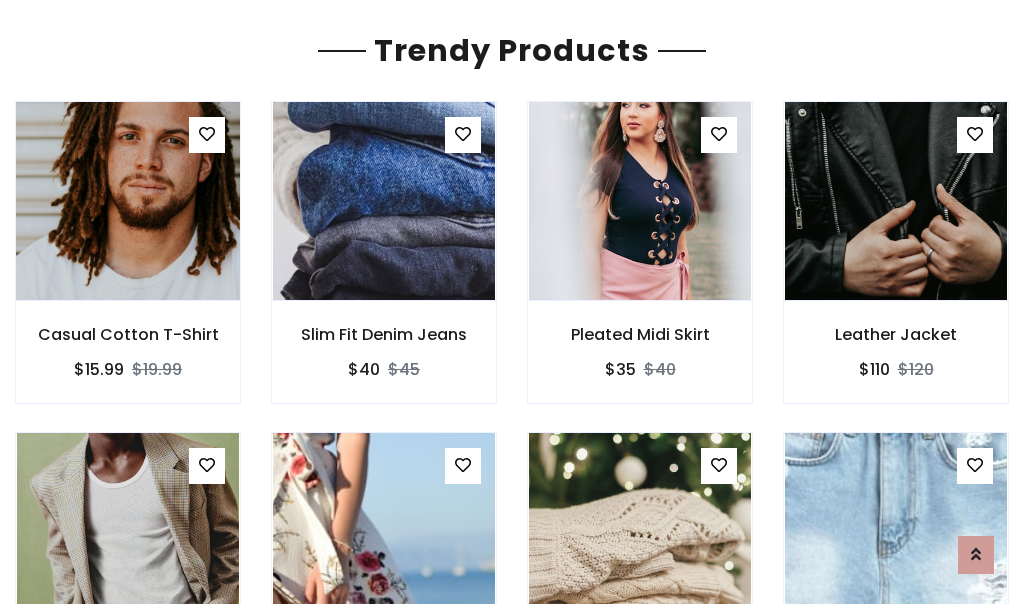 click at bounding box center (128, 201) 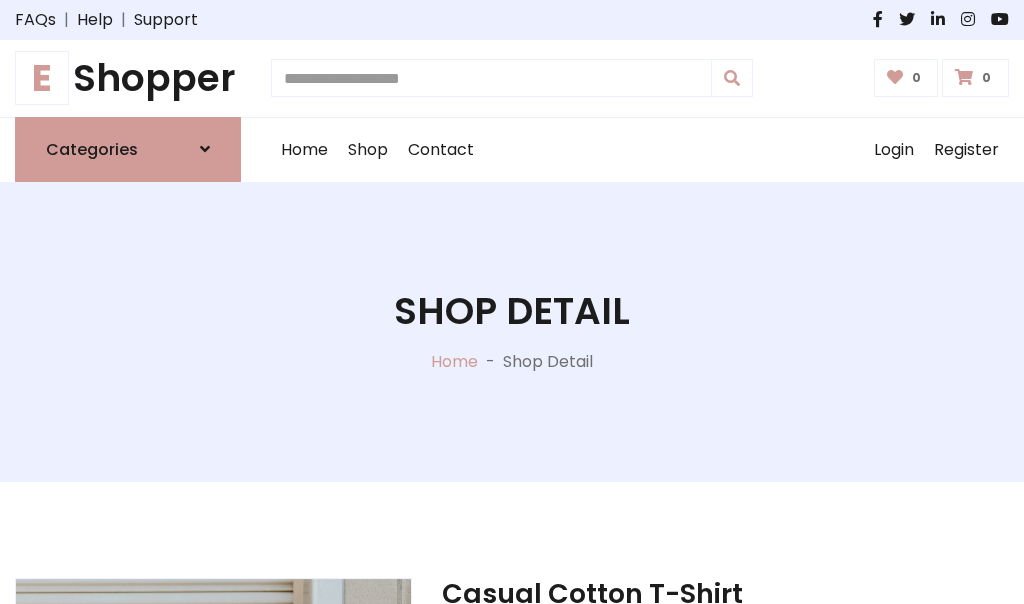 scroll, scrollTop: 0, scrollLeft: 0, axis: both 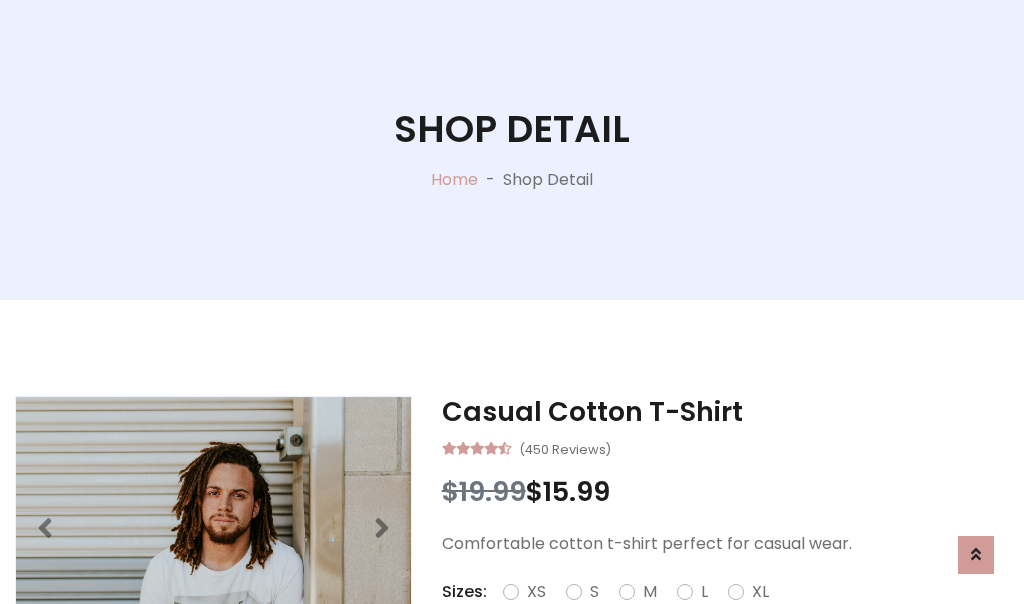 click on "M" at bounding box center (650, 592) 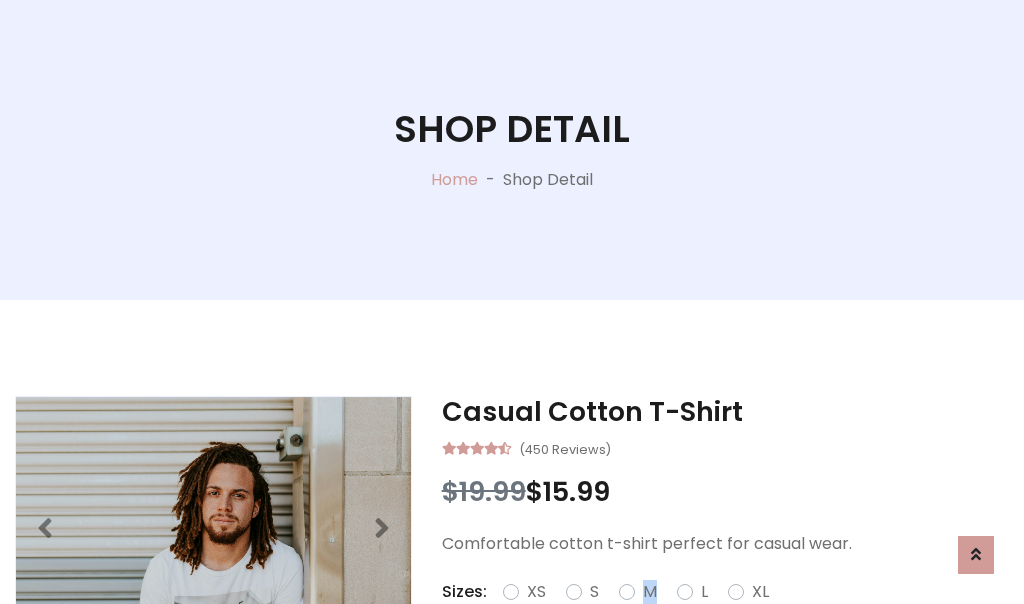 scroll, scrollTop: 4, scrollLeft: 0, axis: vertical 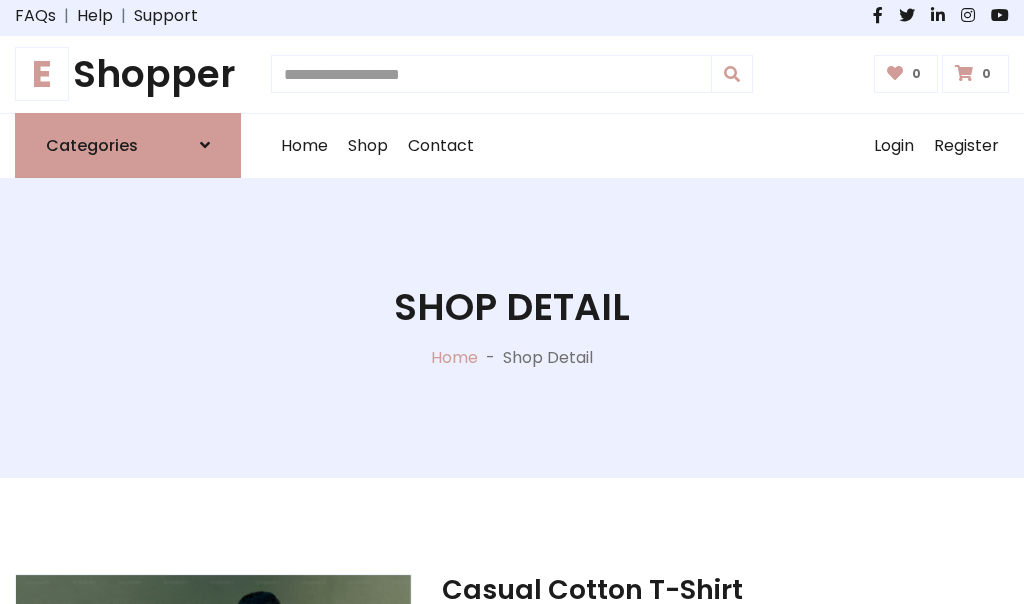 click on "Shop Detail" at bounding box center (512, 307) 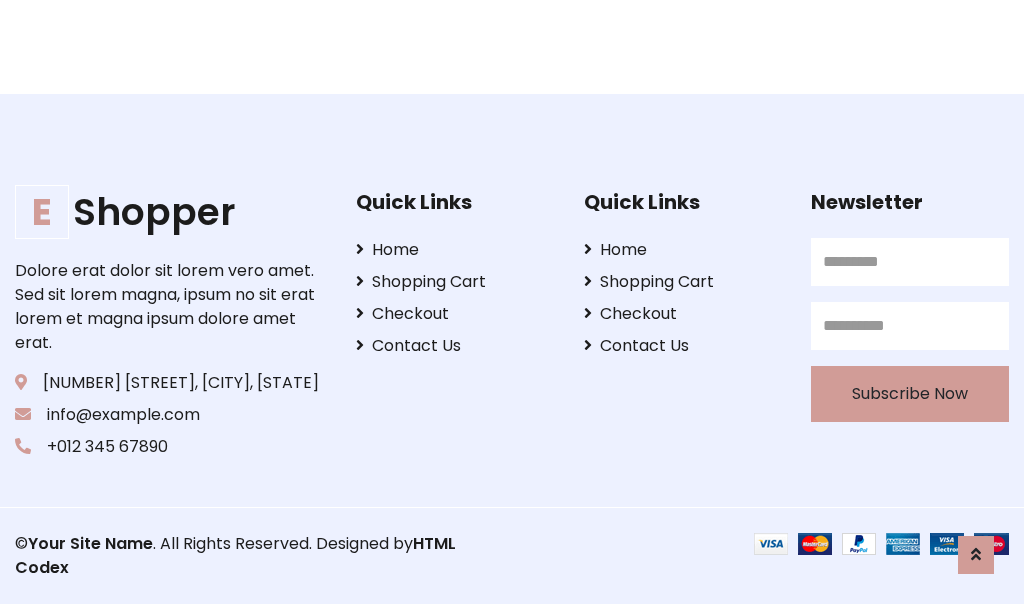 scroll, scrollTop: 0, scrollLeft: 0, axis: both 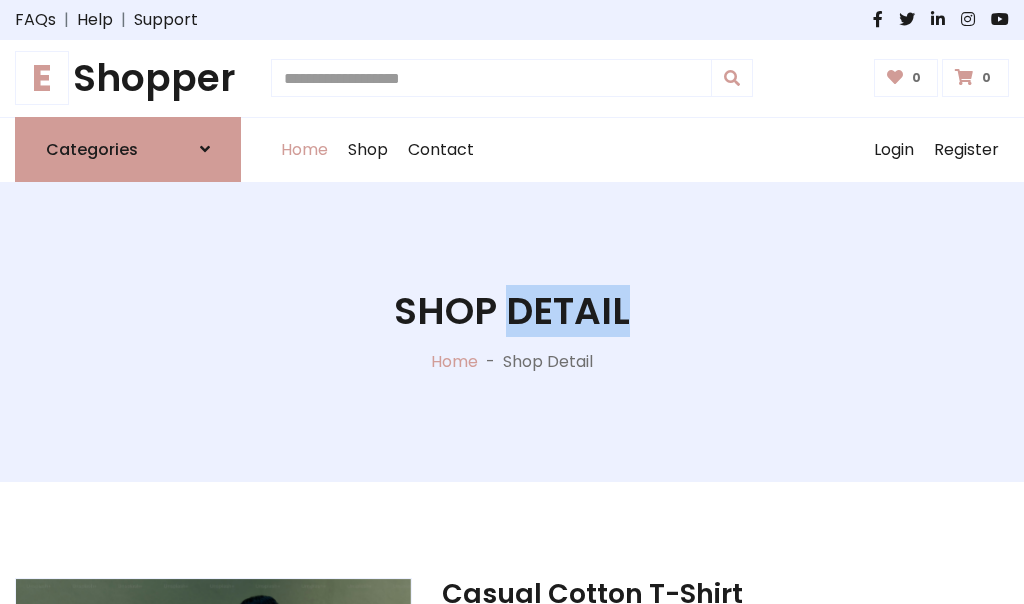 click on "Home" at bounding box center [304, 150] 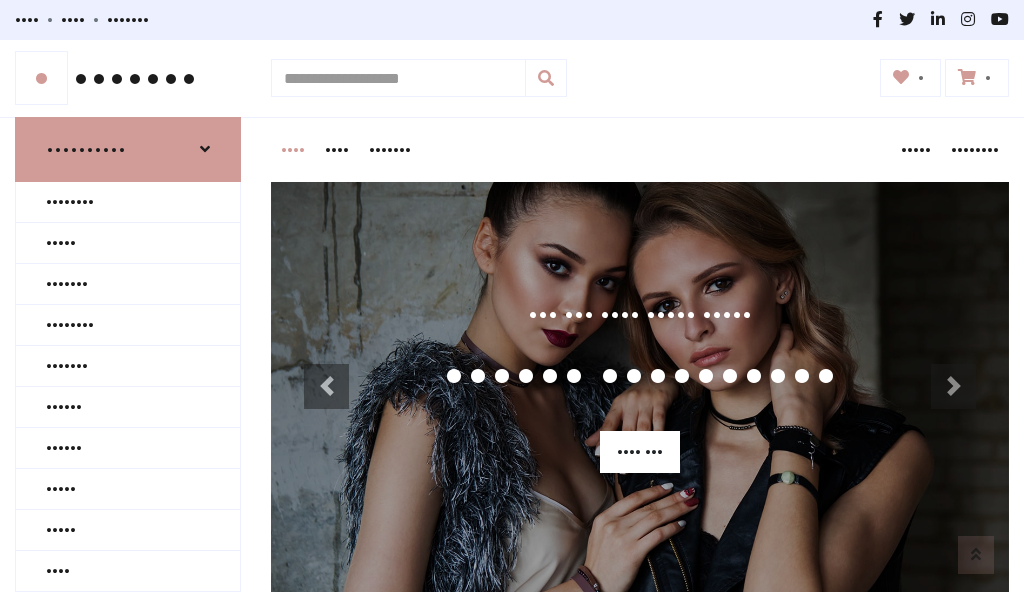 scroll, scrollTop: 1633, scrollLeft: 0, axis: vertical 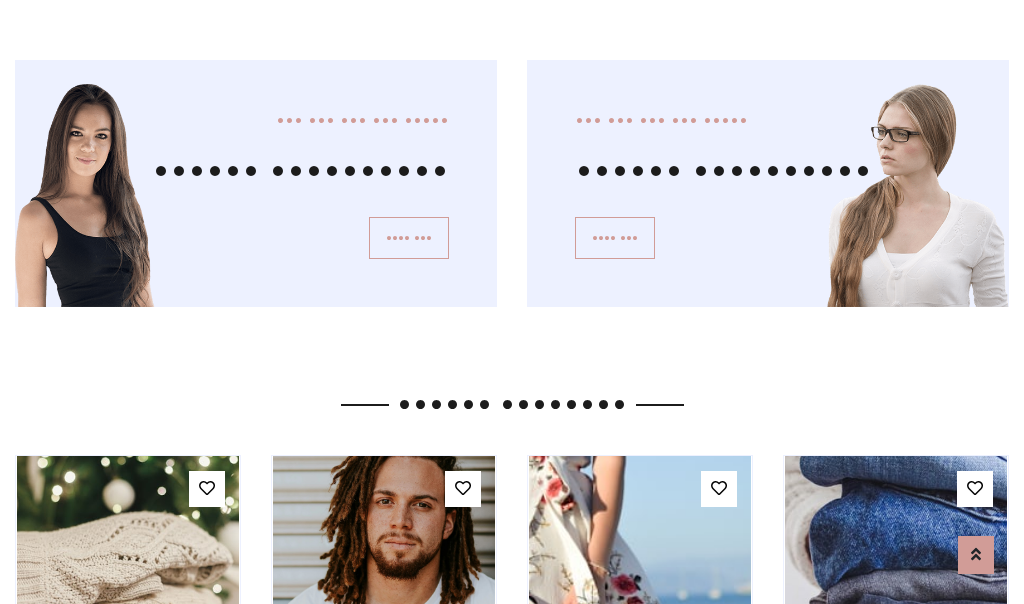 click on "•••• •••• ••••" at bounding box center (103, 3132) 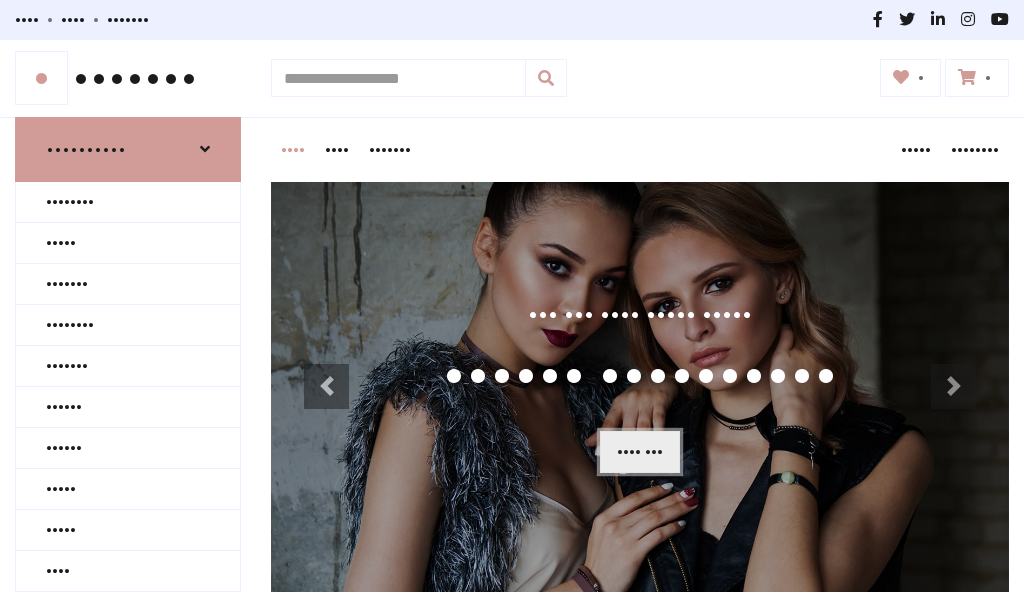 click on "•••• •••" at bounding box center (640, 452) 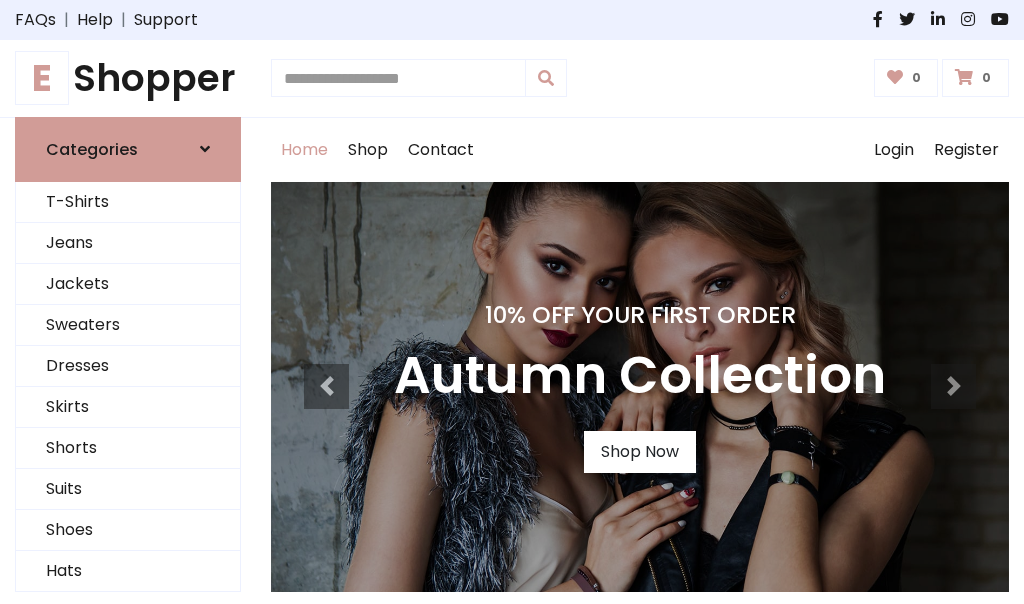 scroll, scrollTop: 0, scrollLeft: 0, axis: both 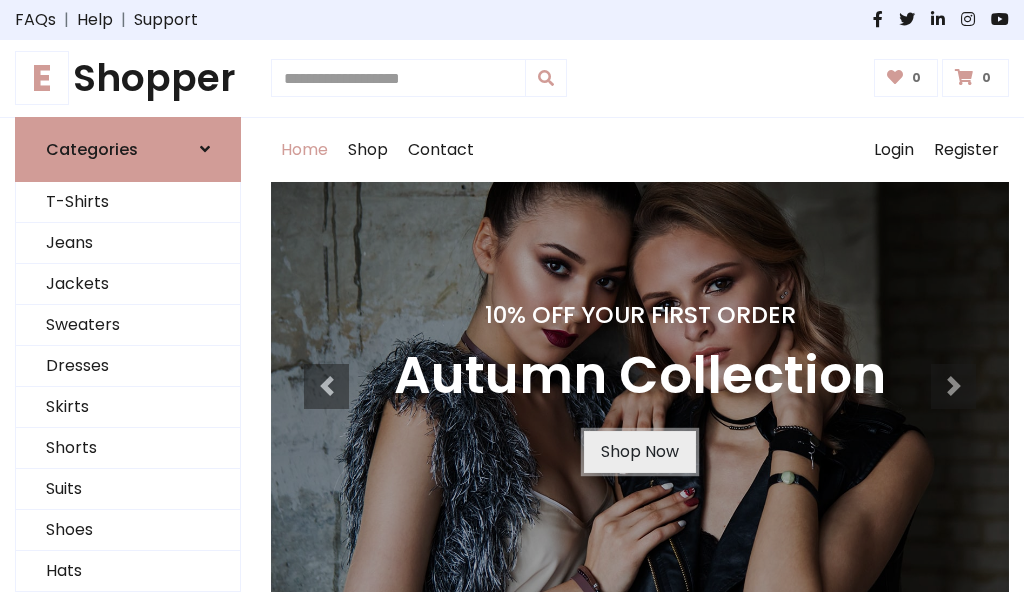 click on "Shop Now" at bounding box center (640, 452) 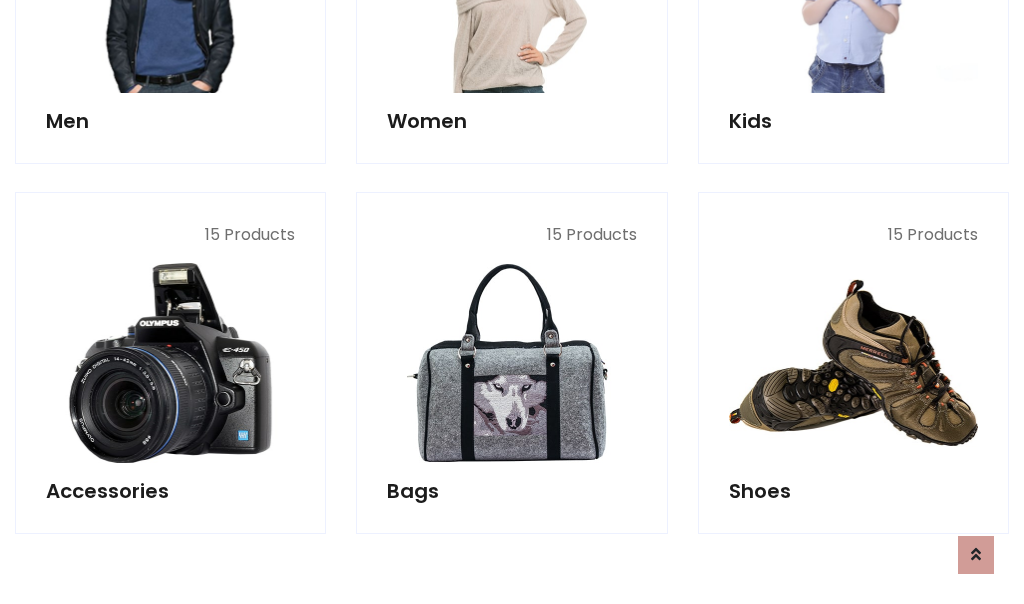 scroll, scrollTop: 1994, scrollLeft: 0, axis: vertical 